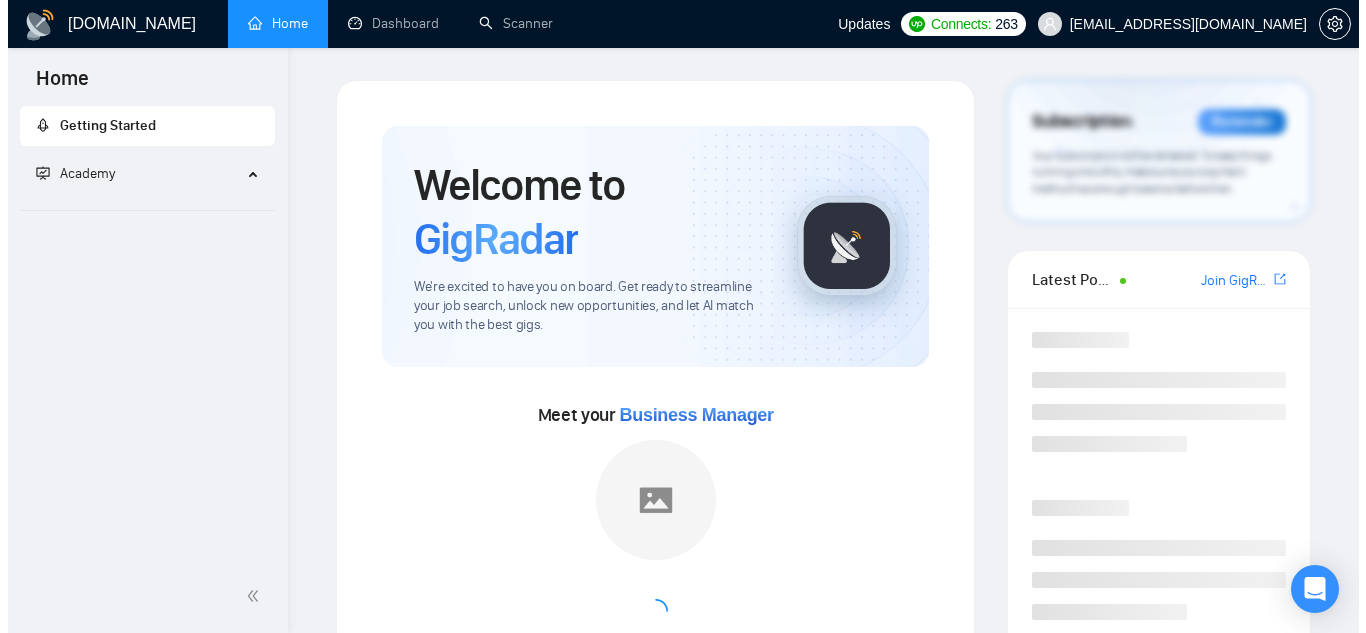 scroll, scrollTop: 0, scrollLeft: 0, axis: both 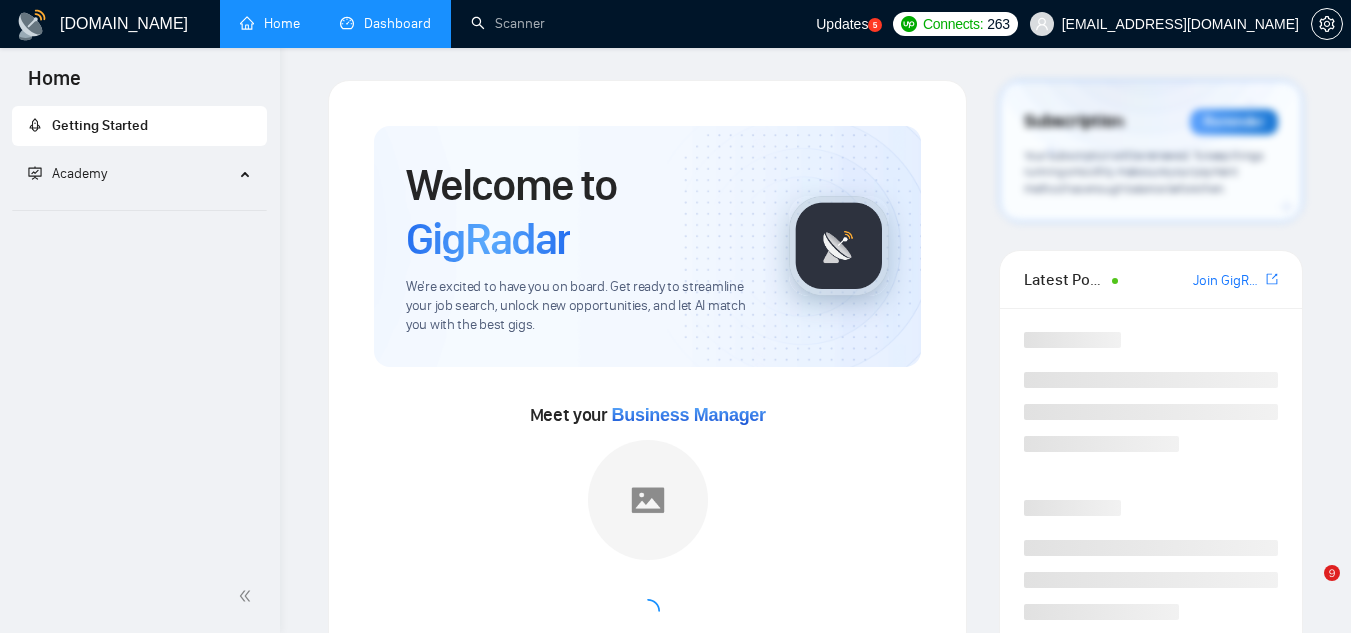 click on "Dashboard" at bounding box center [385, 23] 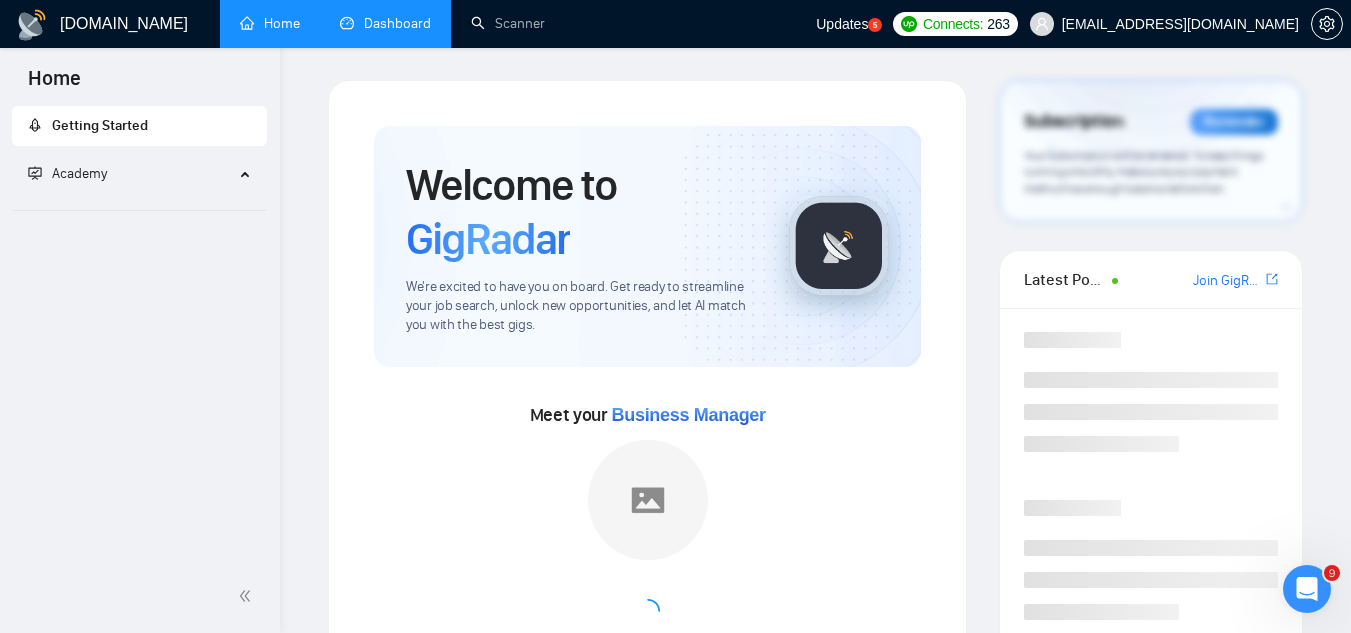 scroll, scrollTop: 0, scrollLeft: 0, axis: both 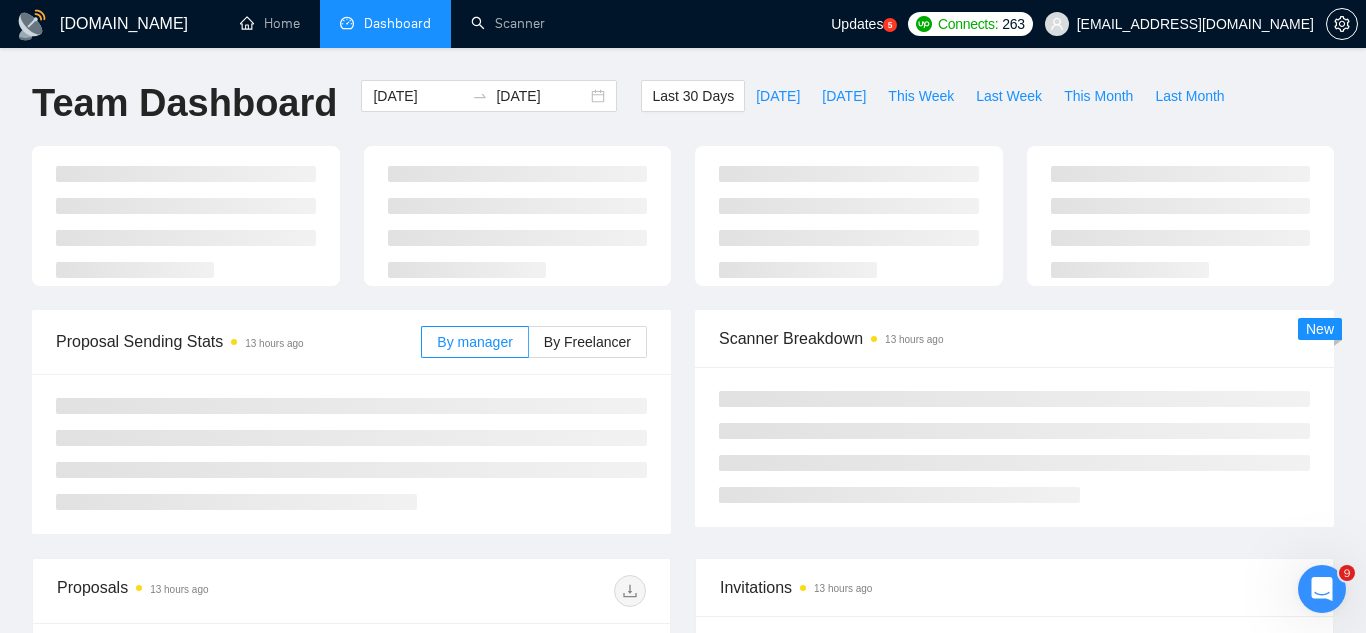 type on "[DATE]" 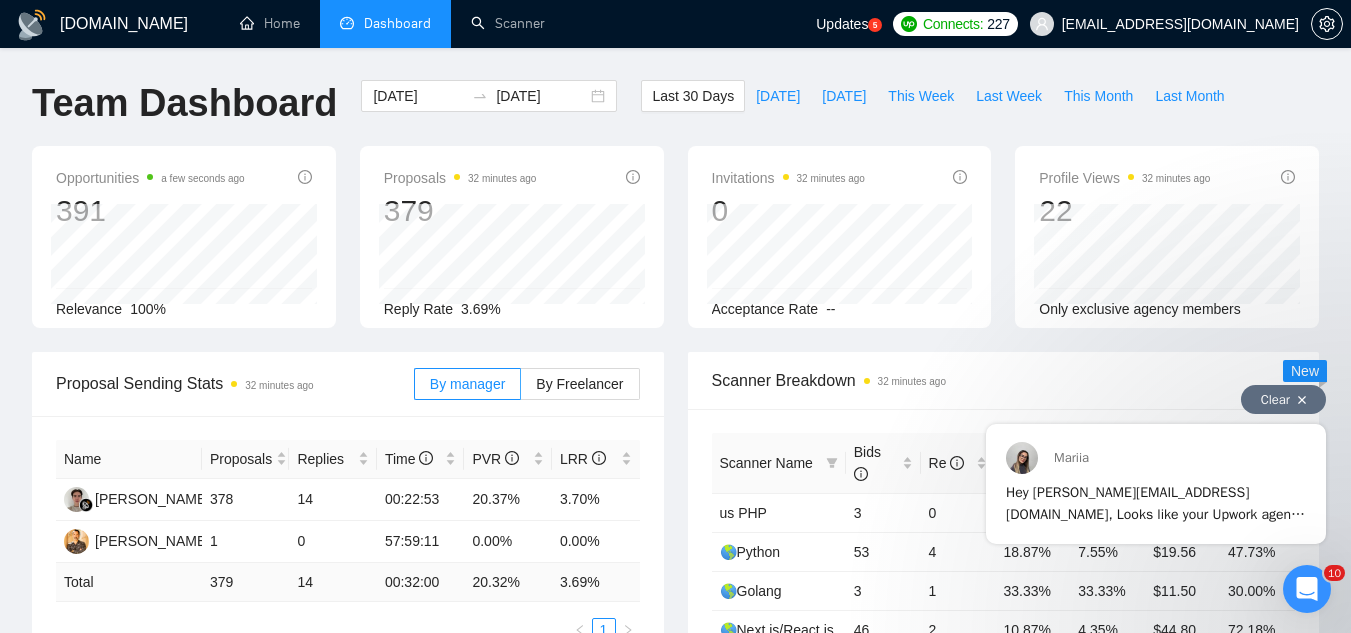 scroll, scrollTop: 0, scrollLeft: 0, axis: both 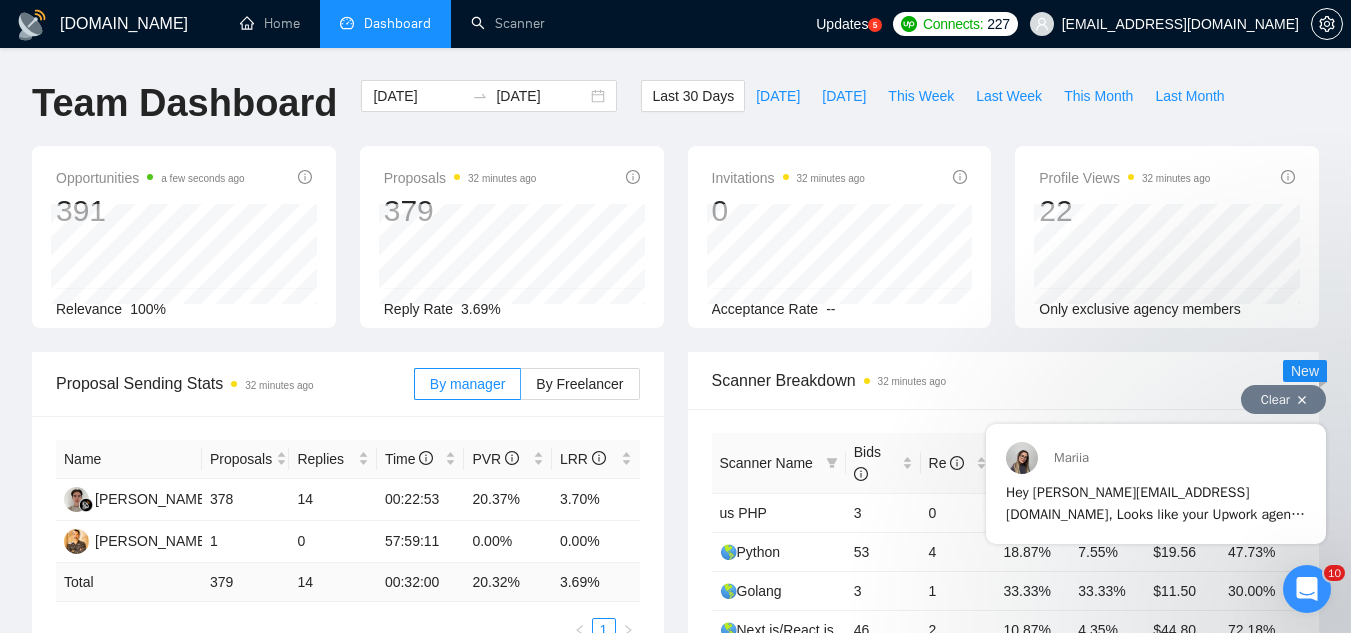 click on "Clear" at bounding box center [1283, 399] 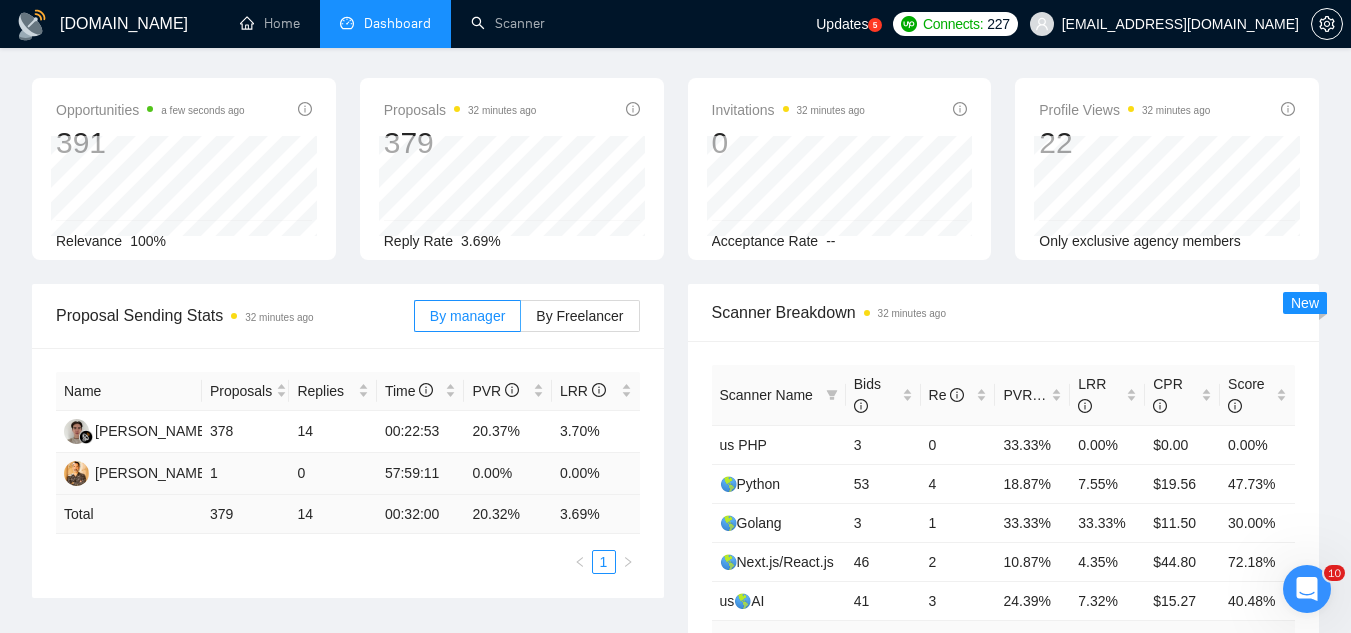 scroll, scrollTop: 0, scrollLeft: 0, axis: both 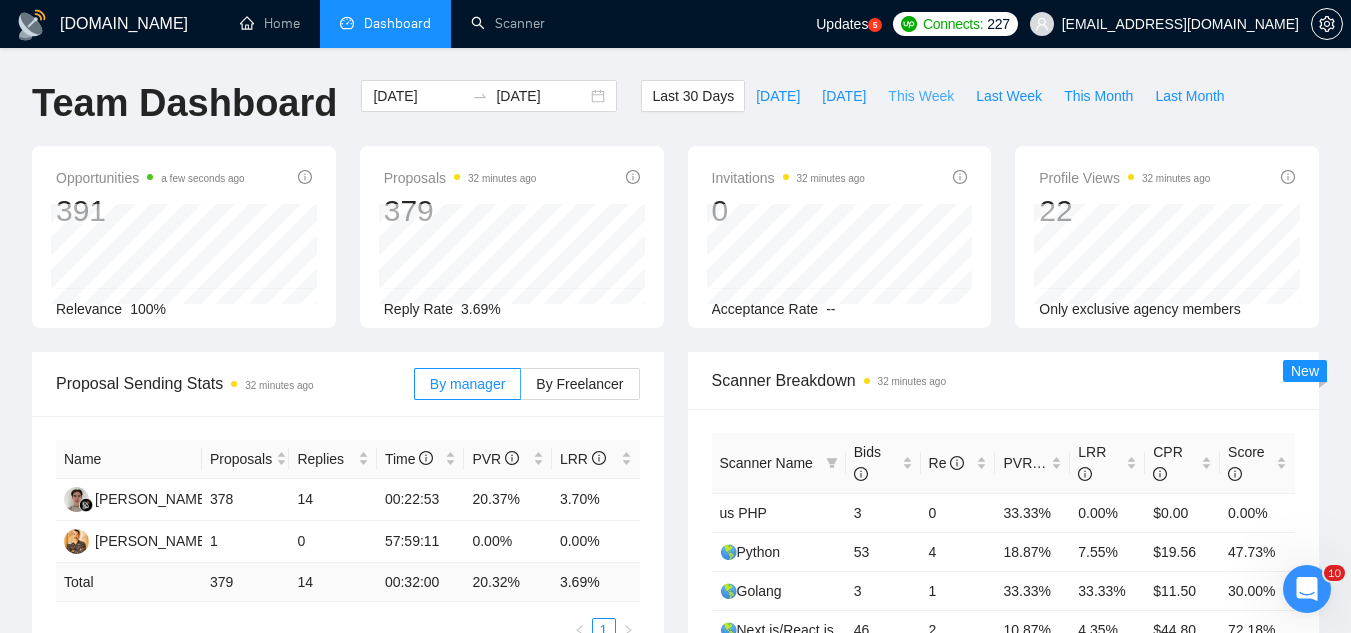 click on "This Week" at bounding box center (921, 96) 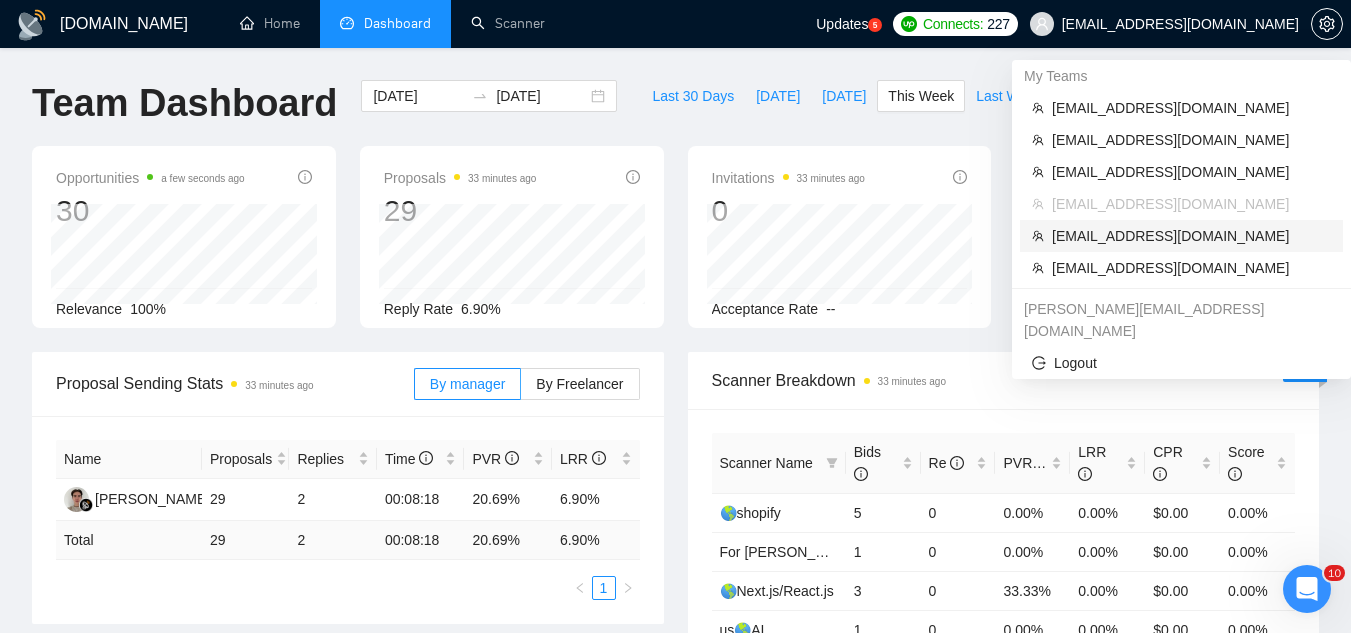 click on "[EMAIL_ADDRESS][DOMAIN_NAME]" at bounding box center [1191, 236] 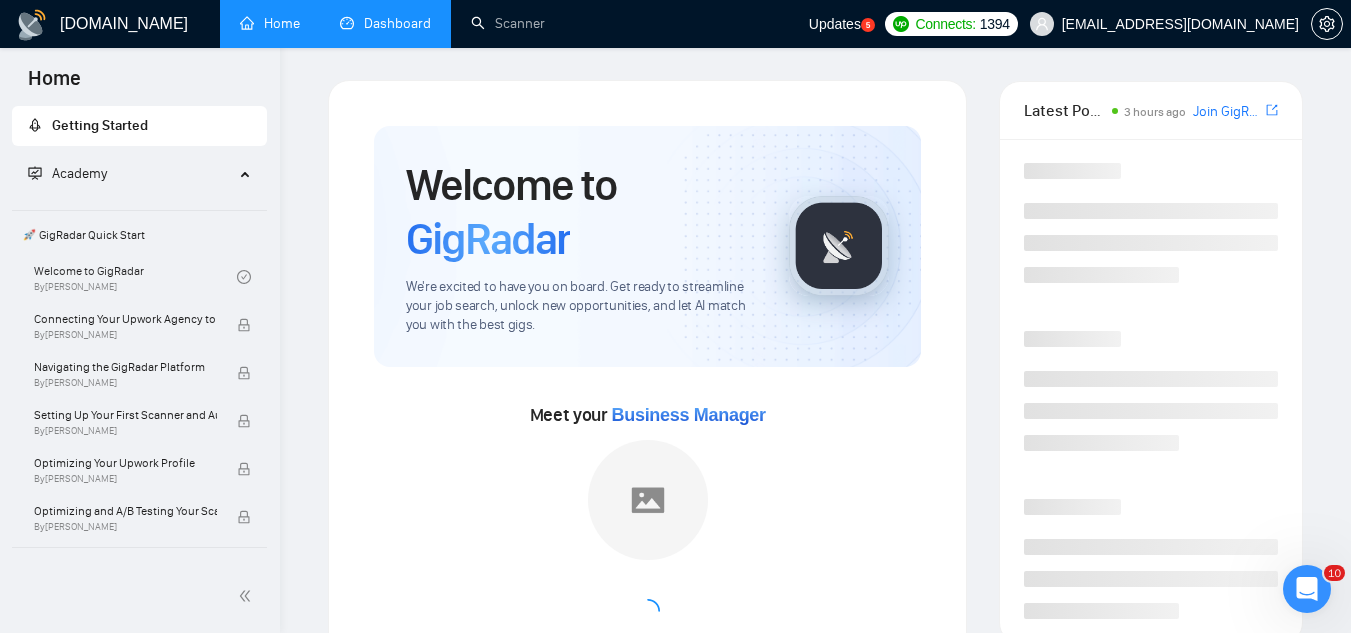 click on "Dashboard" at bounding box center [385, 23] 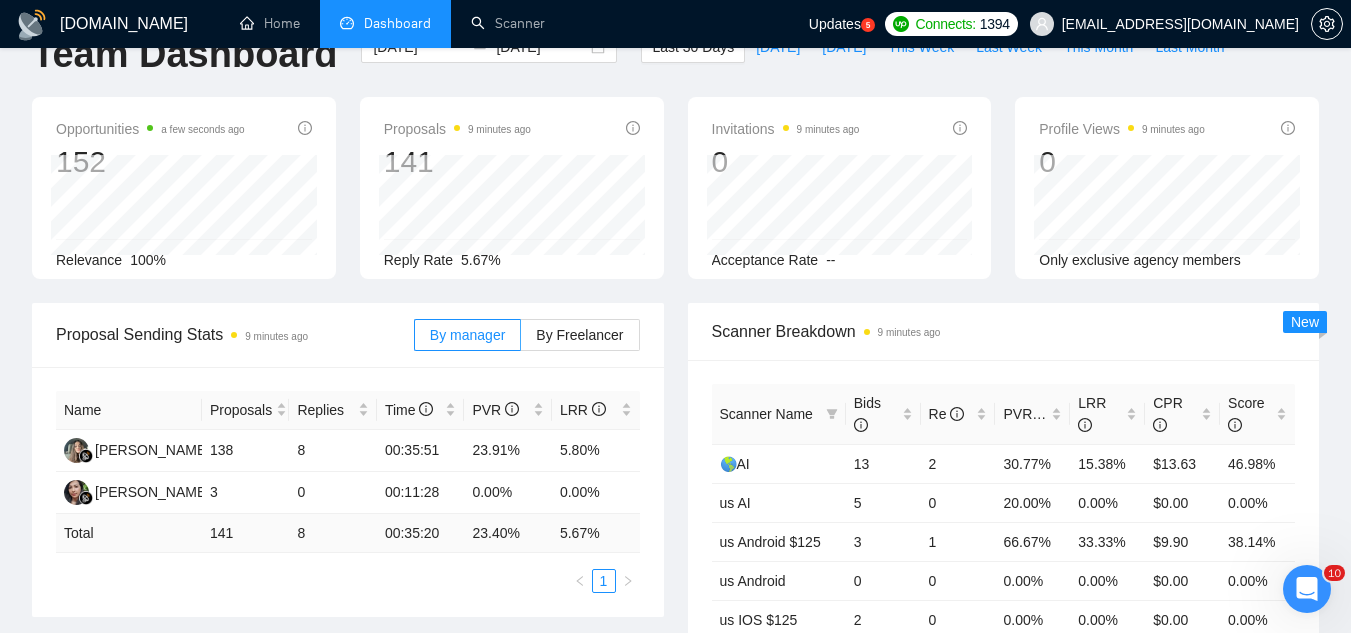 scroll, scrollTop: 0, scrollLeft: 0, axis: both 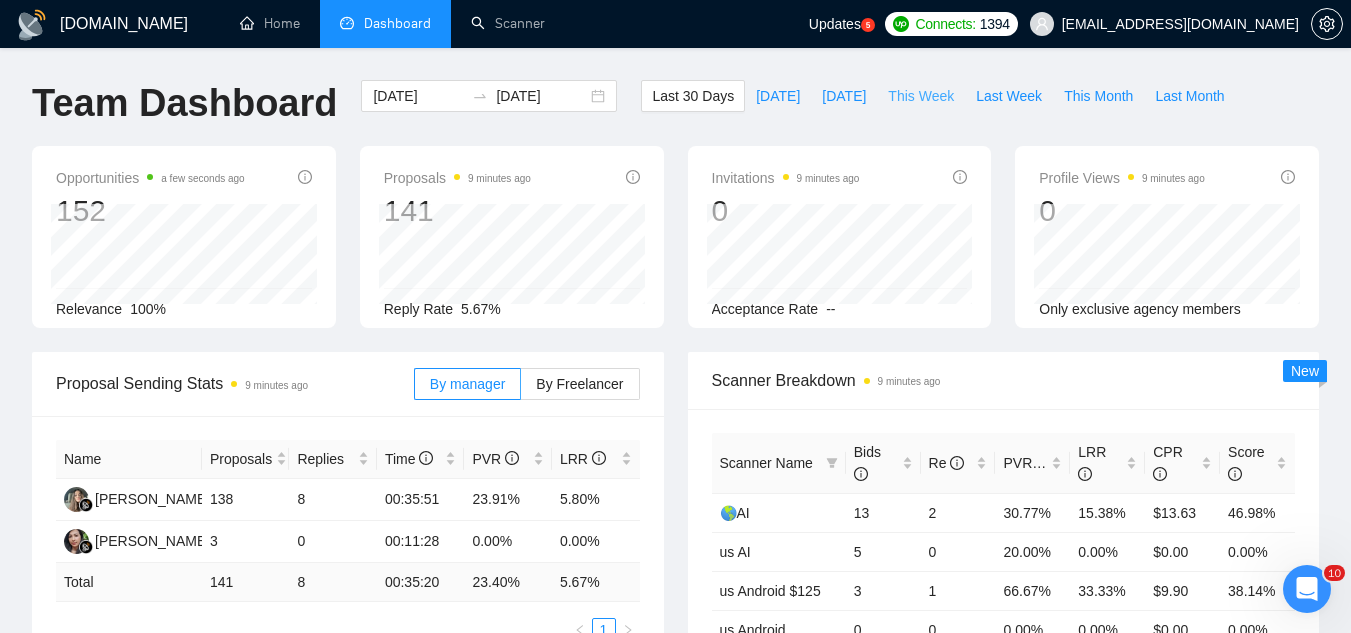 click on "This Week" at bounding box center [921, 96] 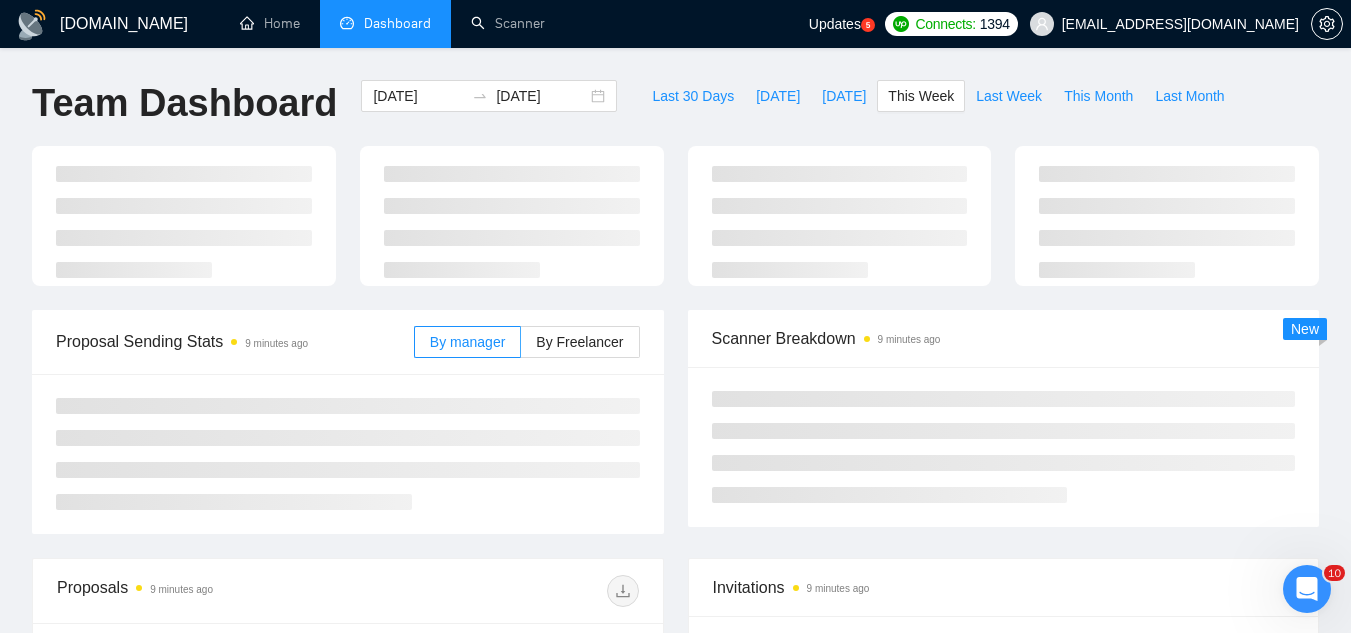 type on "[DATE]" 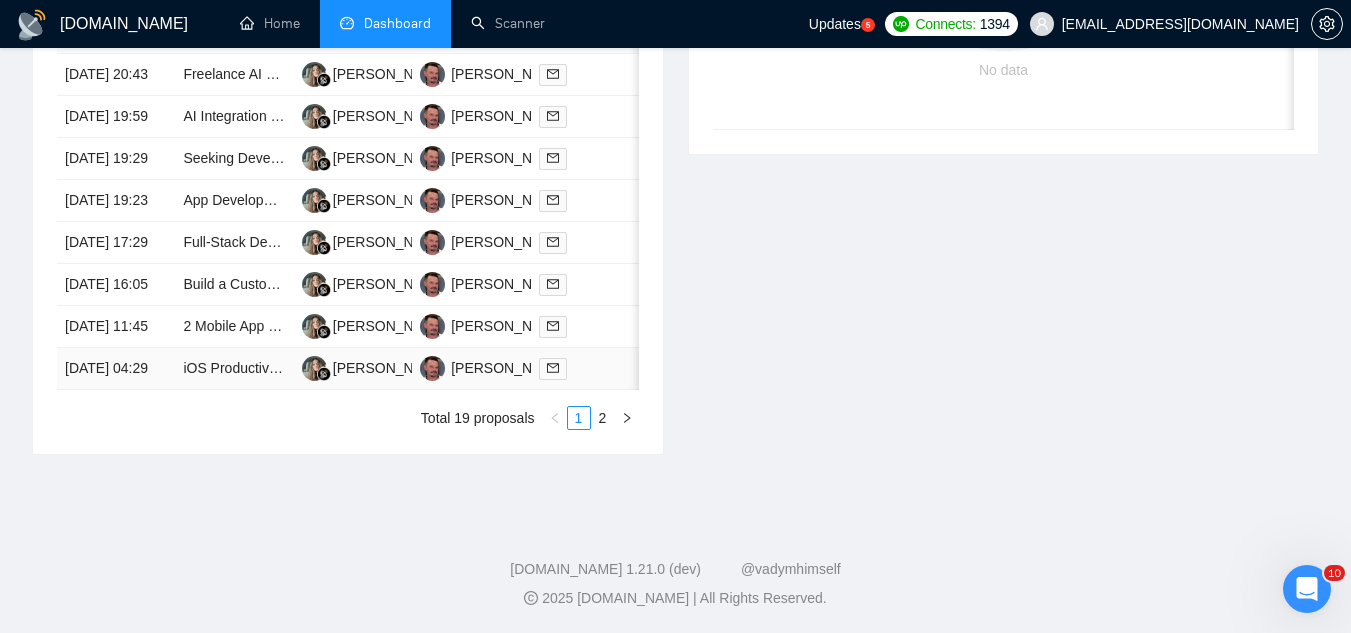 scroll, scrollTop: 1179, scrollLeft: 0, axis: vertical 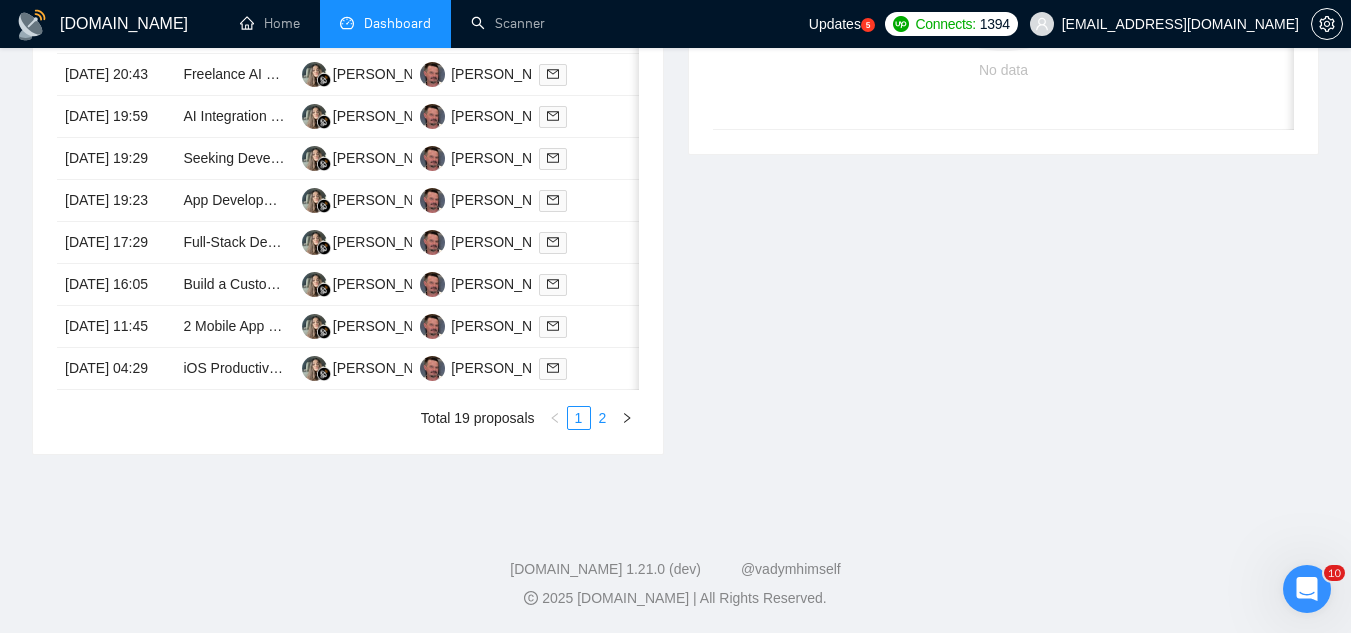 click on "2" at bounding box center (603, 418) 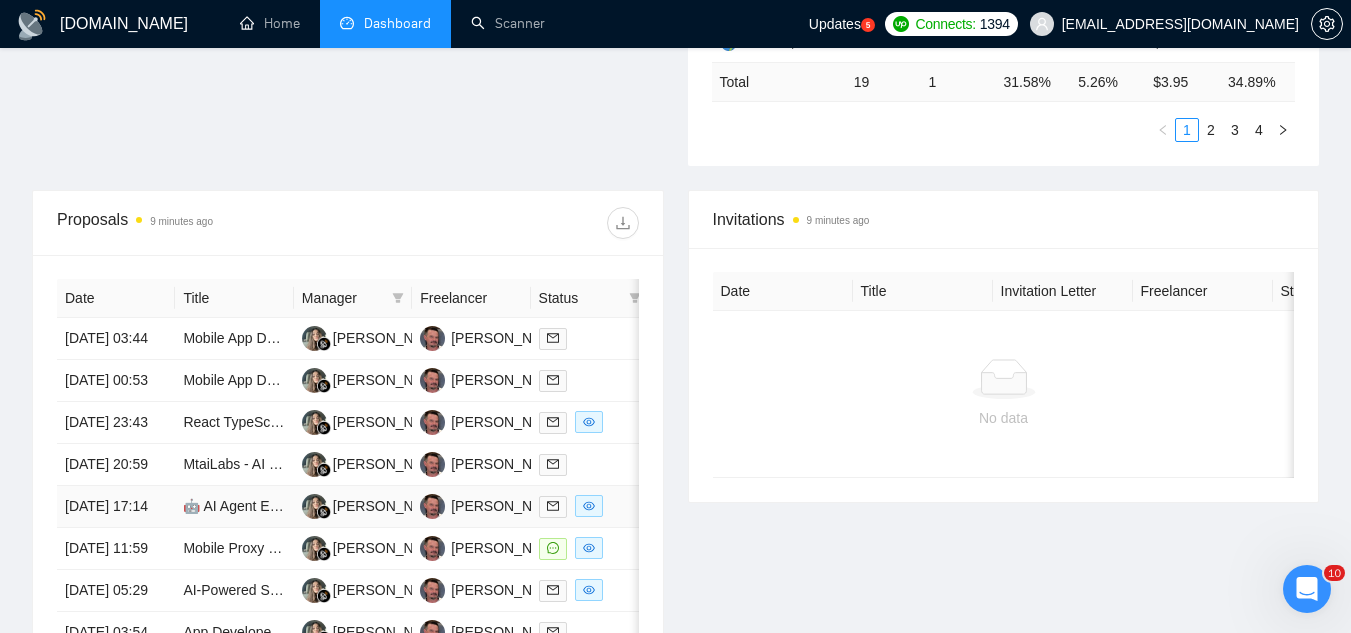 scroll, scrollTop: 479, scrollLeft: 0, axis: vertical 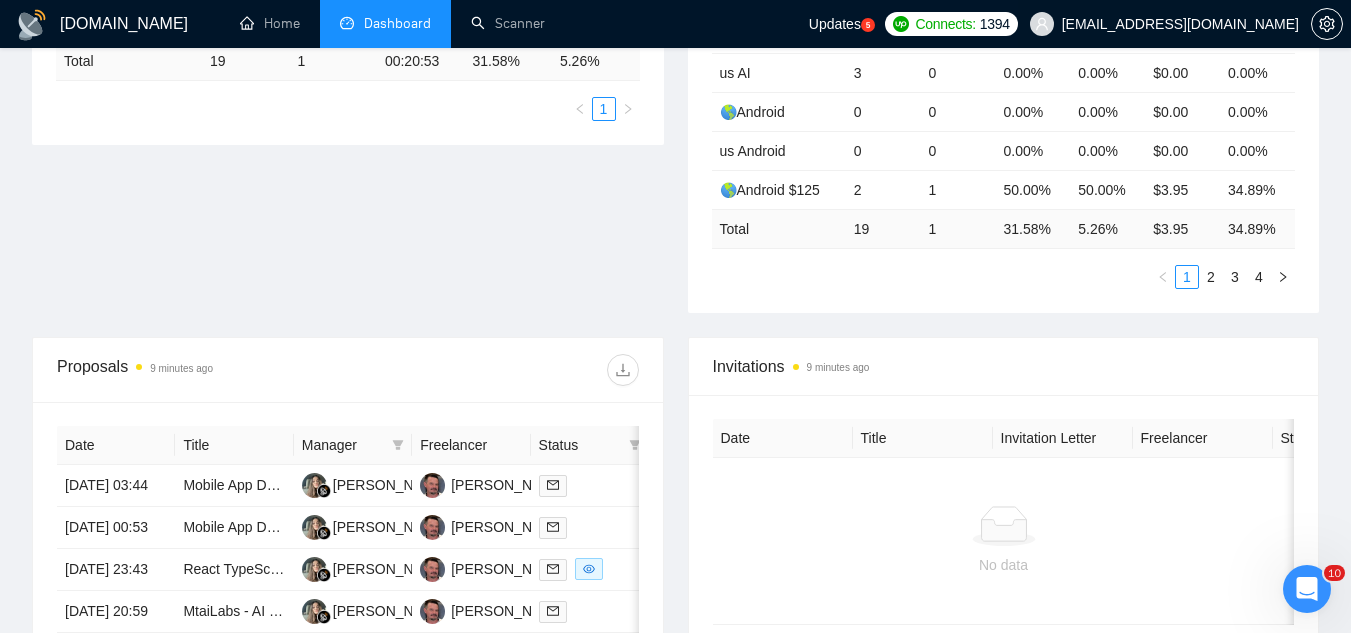 click on "[EMAIL_ADDRESS][DOMAIN_NAME]" at bounding box center (1164, 24) 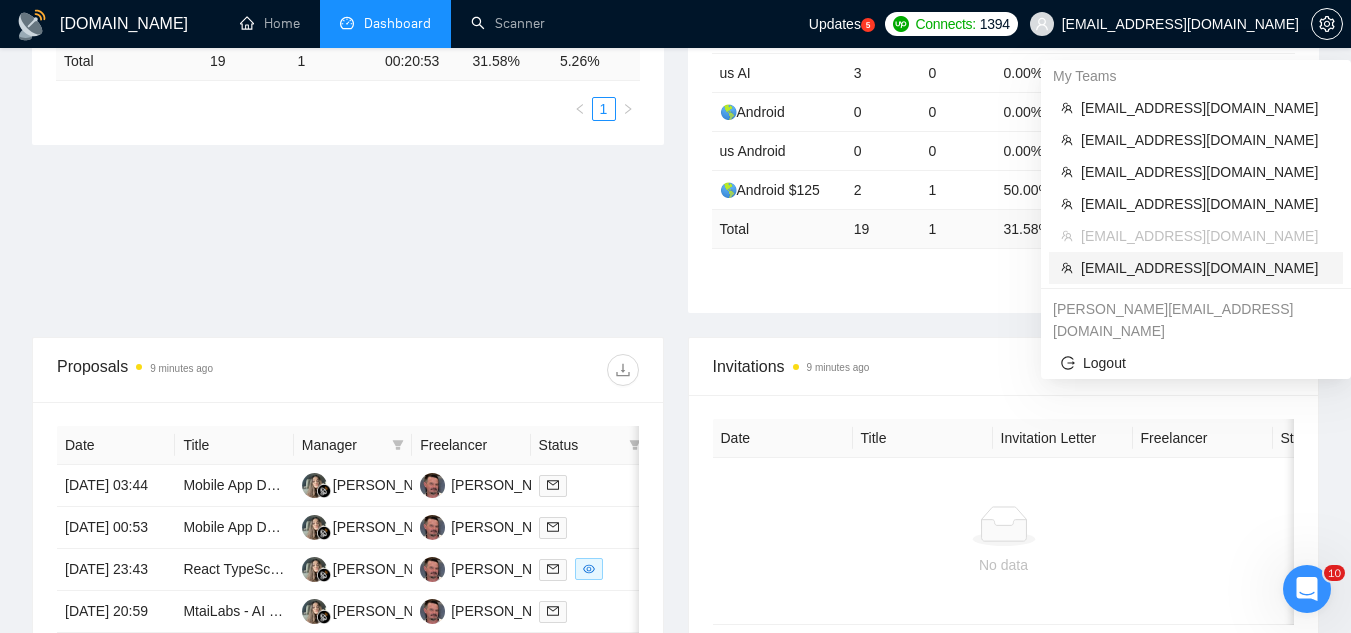 click on "[EMAIL_ADDRESS][DOMAIN_NAME]" at bounding box center [1206, 268] 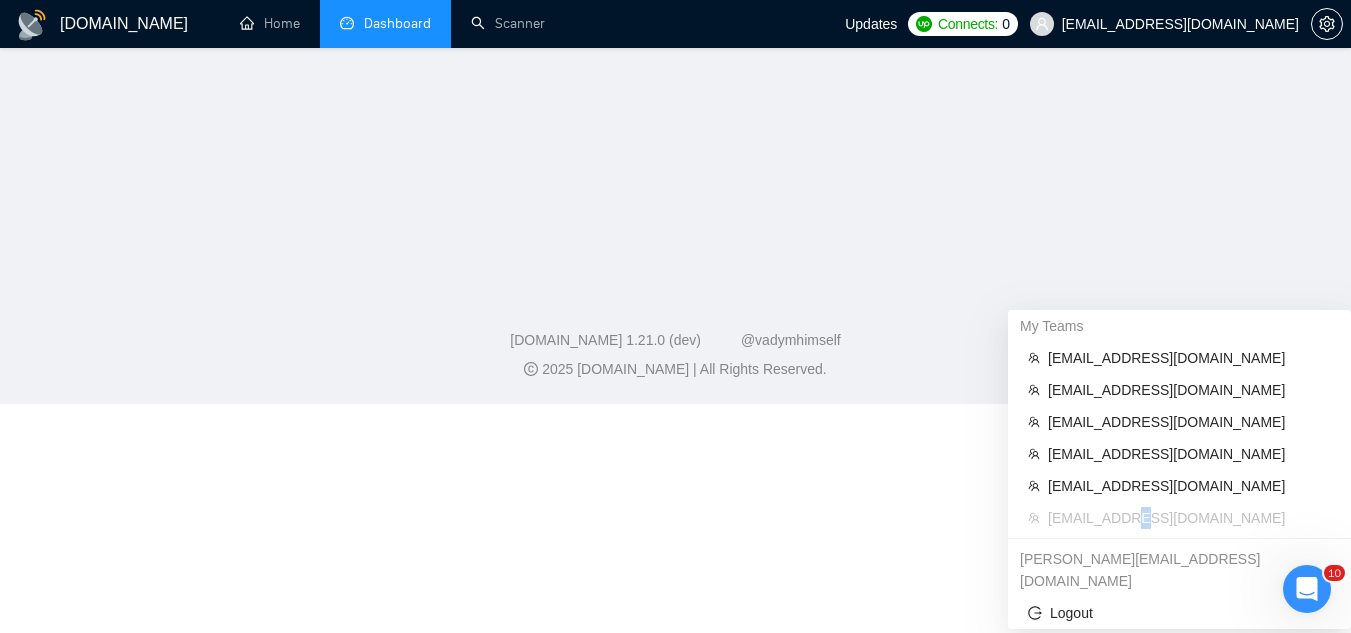 scroll, scrollTop: 759, scrollLeft: 0, axis: vertical 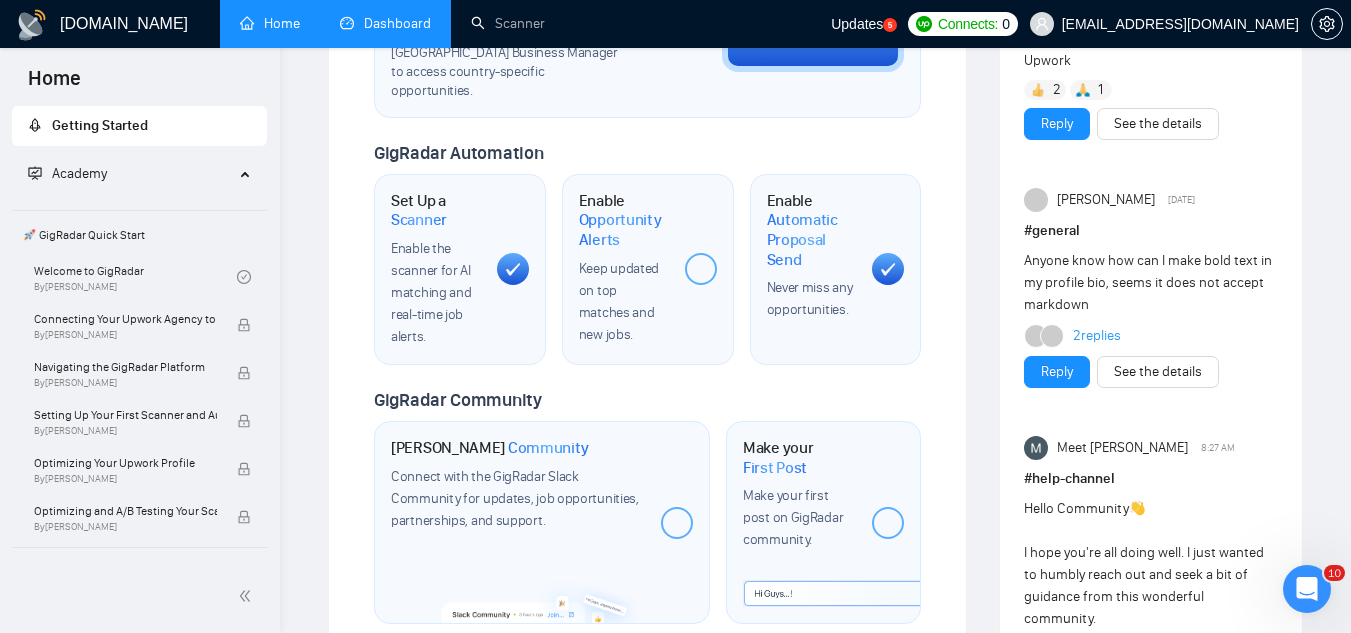 click on "Dashboard" at bounding box center [385, 23] 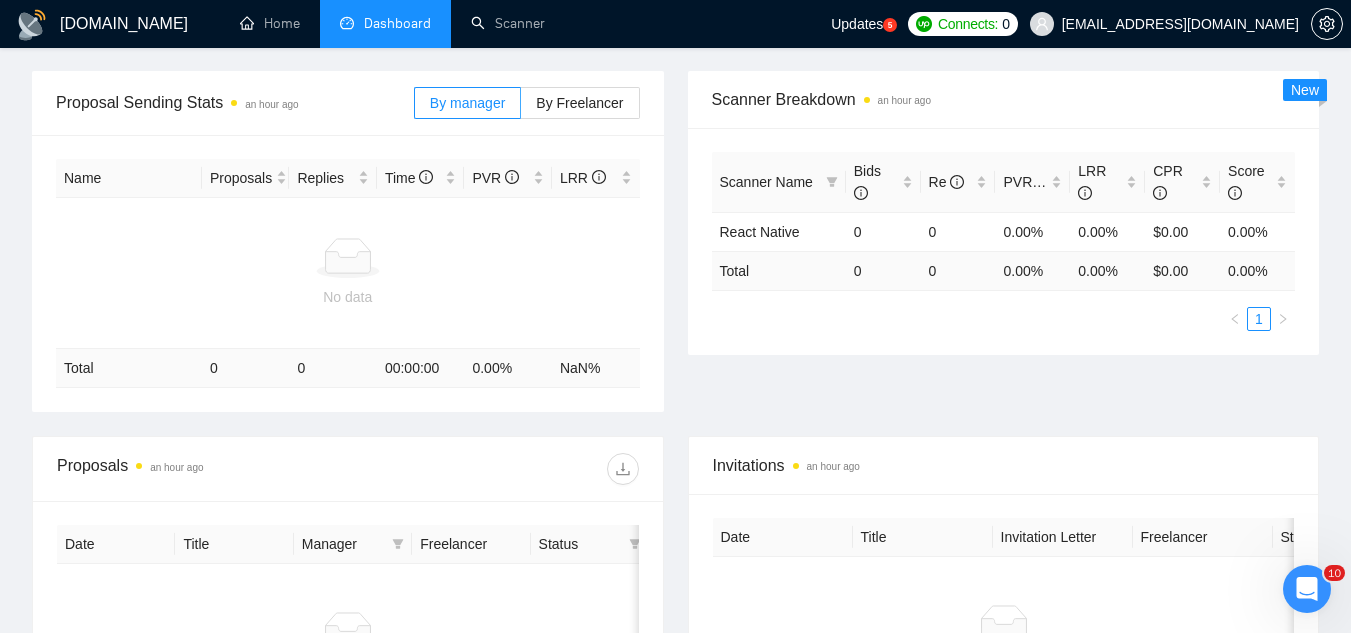 scroll, scrollTop: 63, scrollLeft: 0, axis: vertical 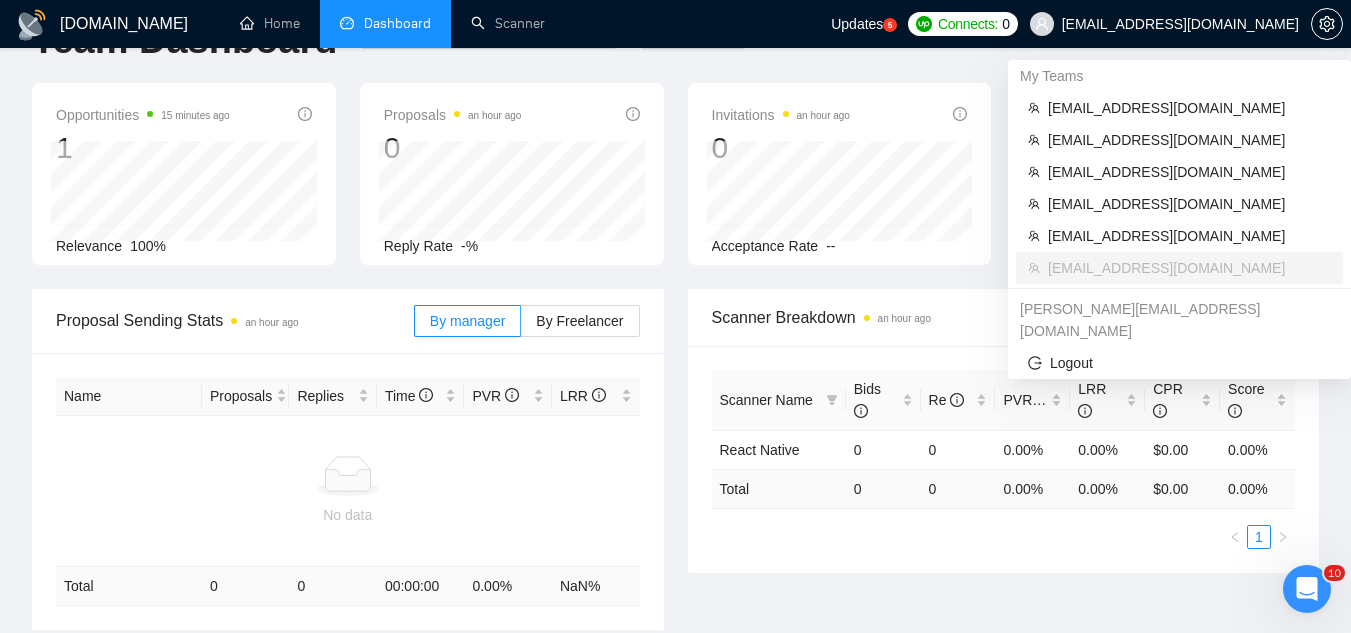 click on "[EMAIL_ADDRESS][DOMAIN_NAME]" at bounding box center [1164, 24] 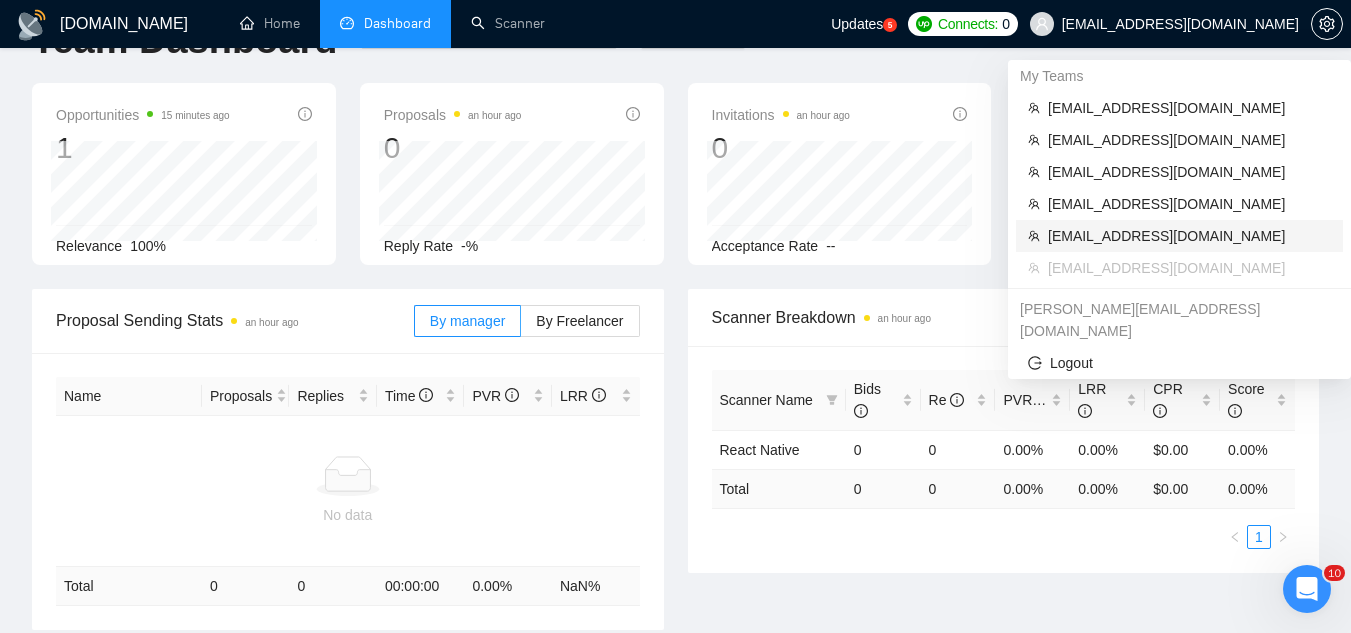 click on "[EMAIL_ADDRESS][DOMAIN_NAME]" at bounding box center [1189, 236] 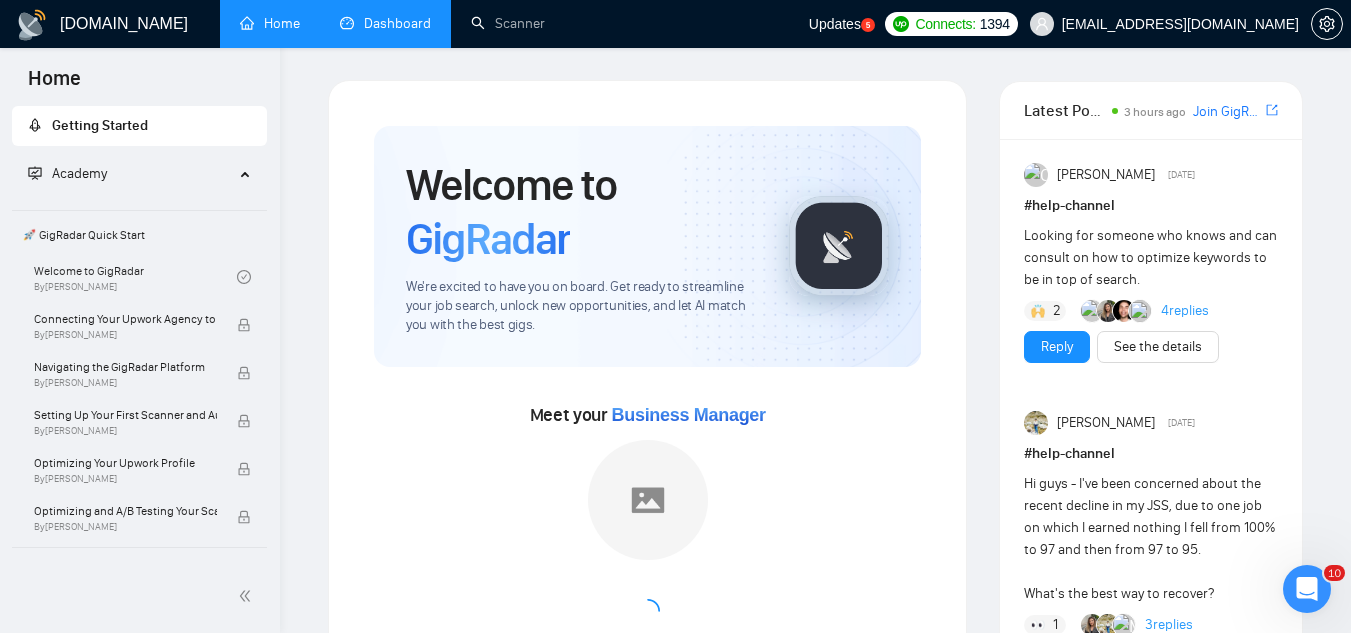 click on "Dashboard" at bounding box center [385, 23] 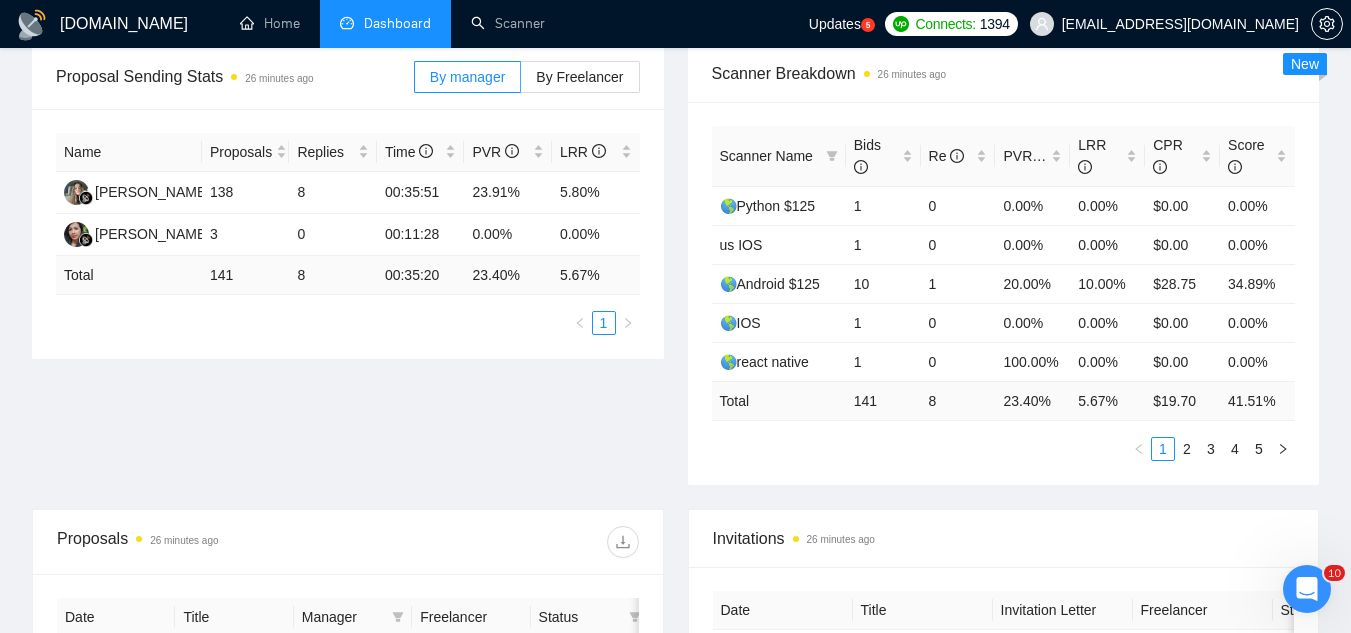 scroll, scrollTop: 600, scrollLeft: 0, axis: vertical 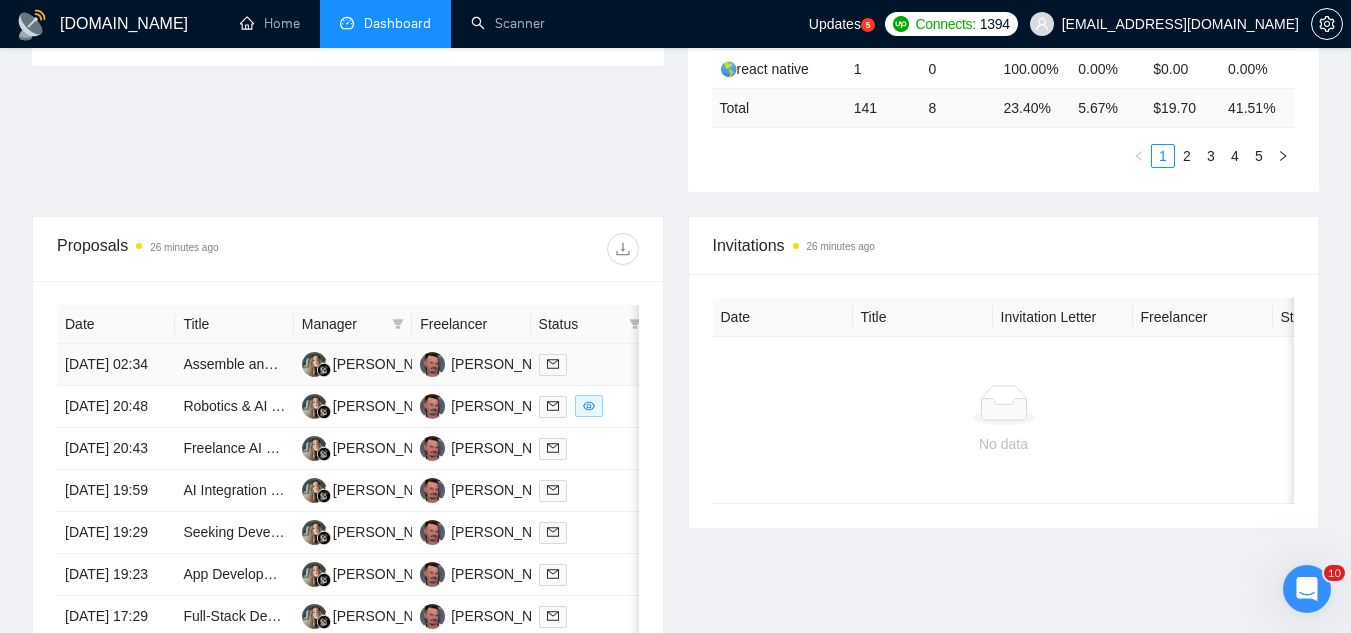 click on "Assemble and Program AI Robot Dog (PuppyPi Pro) for Burning Man Installation — Fixed Price" at bounding box center [234, 365] 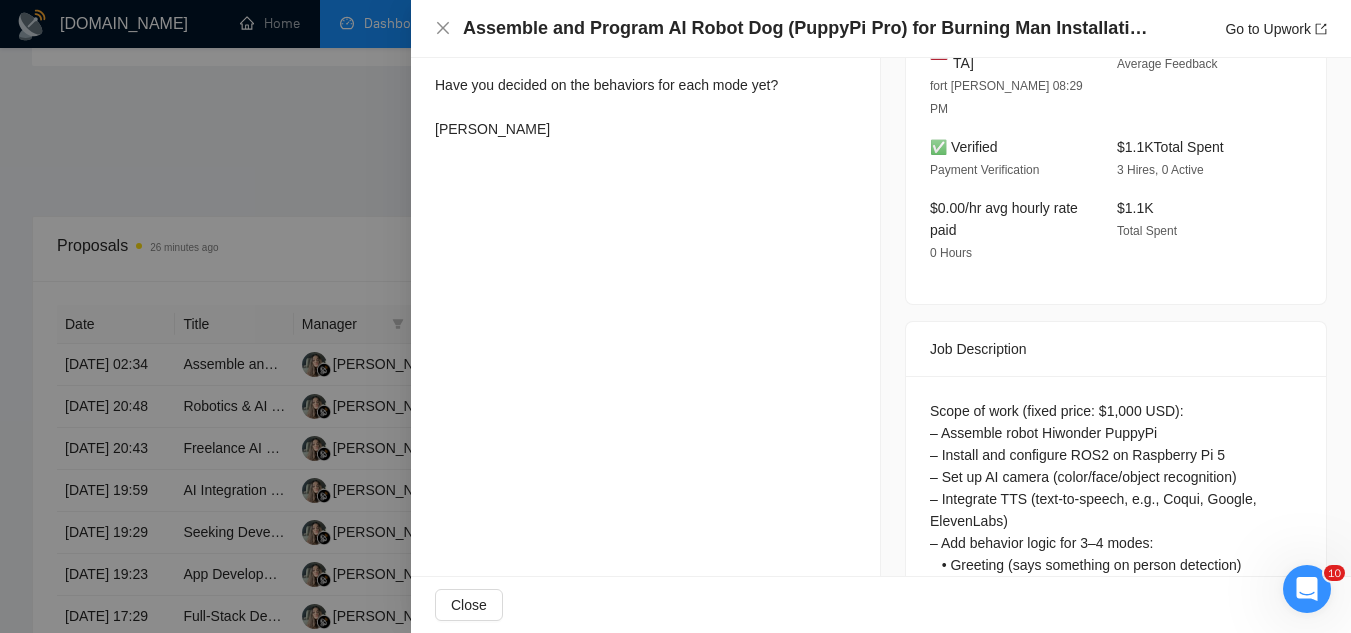scroll, scrollTop: 372, scrollLeft: 0, axis: vertical 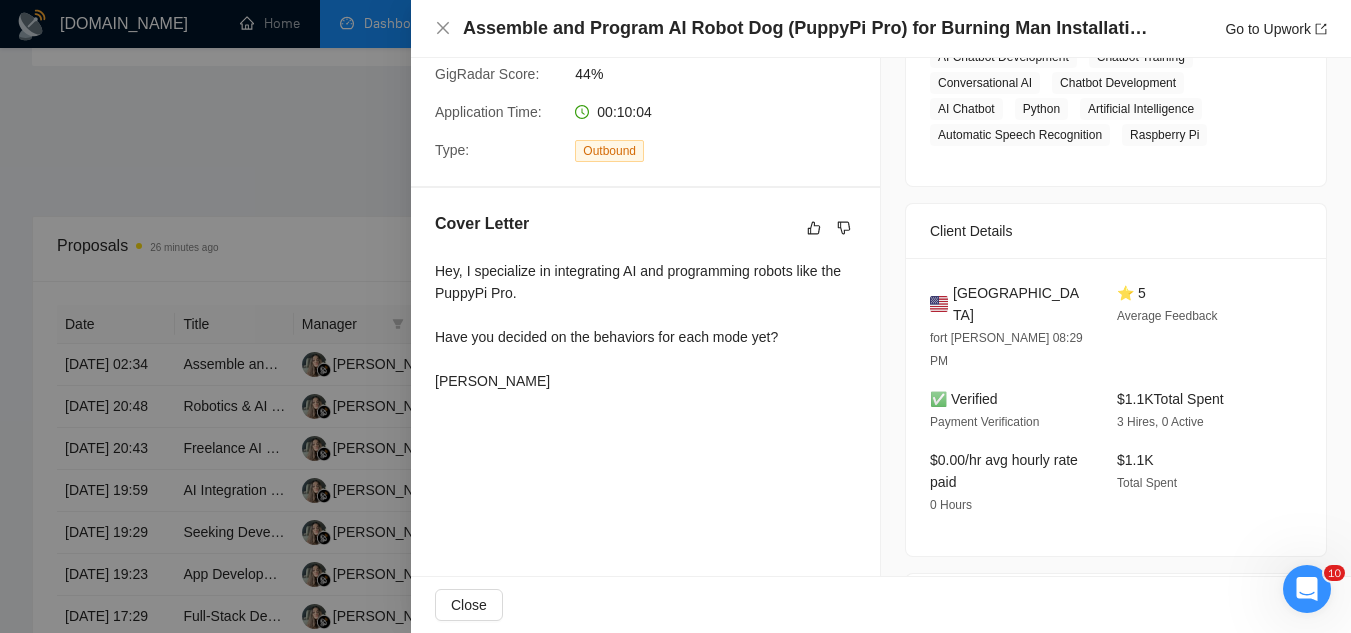 click at bounding box center [675, 316] 